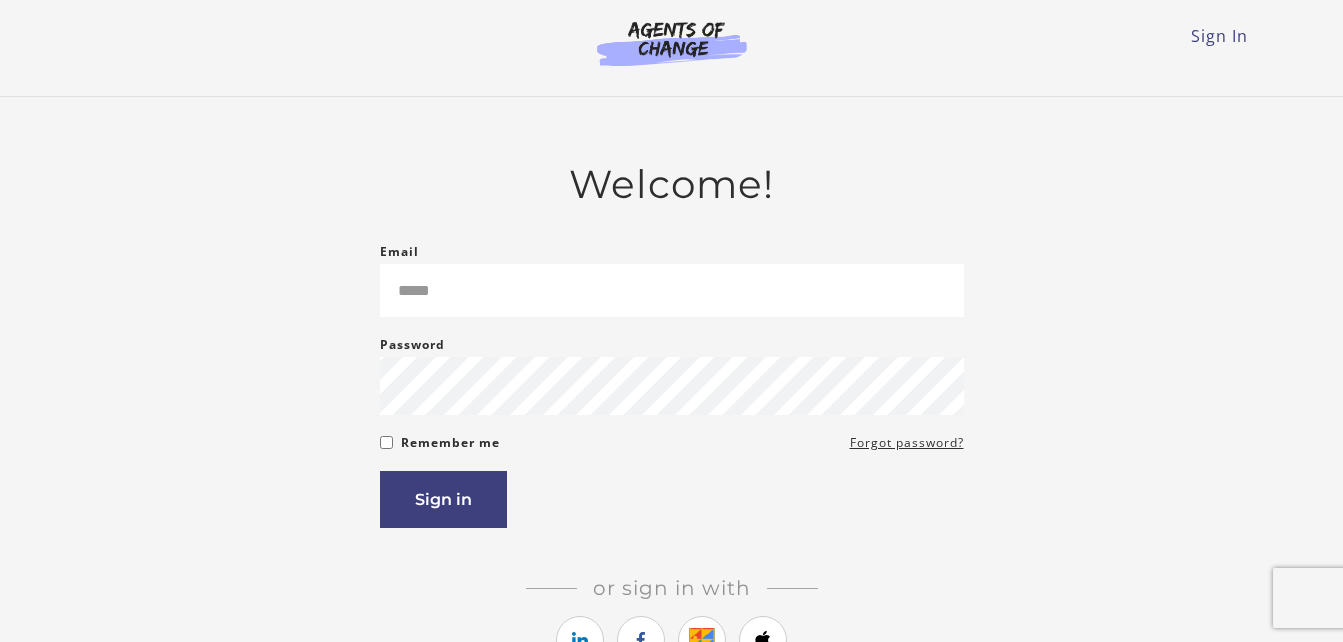 scroll, scrollTop: 0, scrollLeft: 0, axis: both 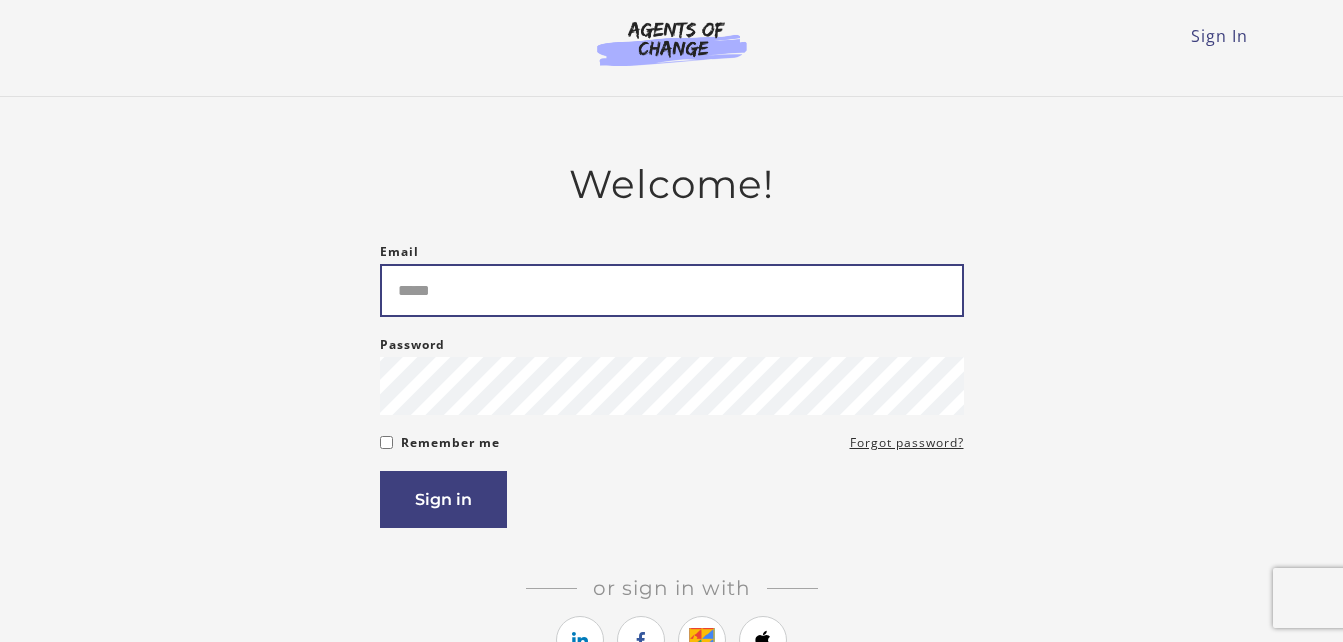 click on "Email" at bounding box center [672, 290] 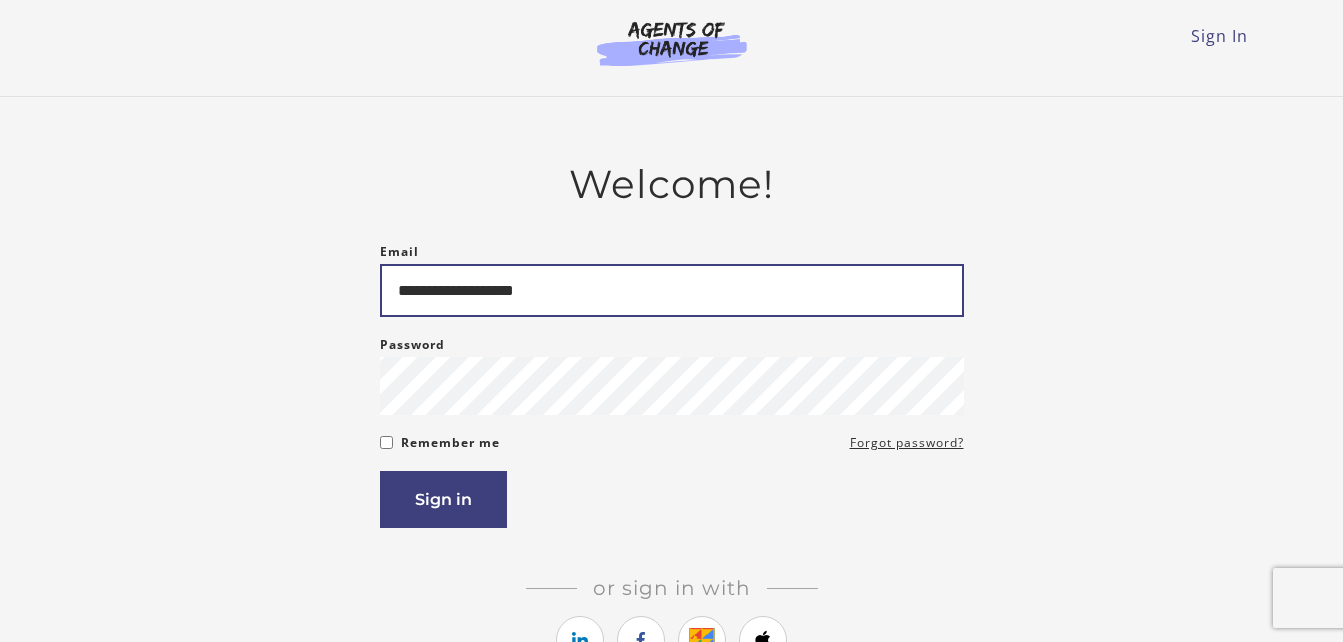 type on "**********" 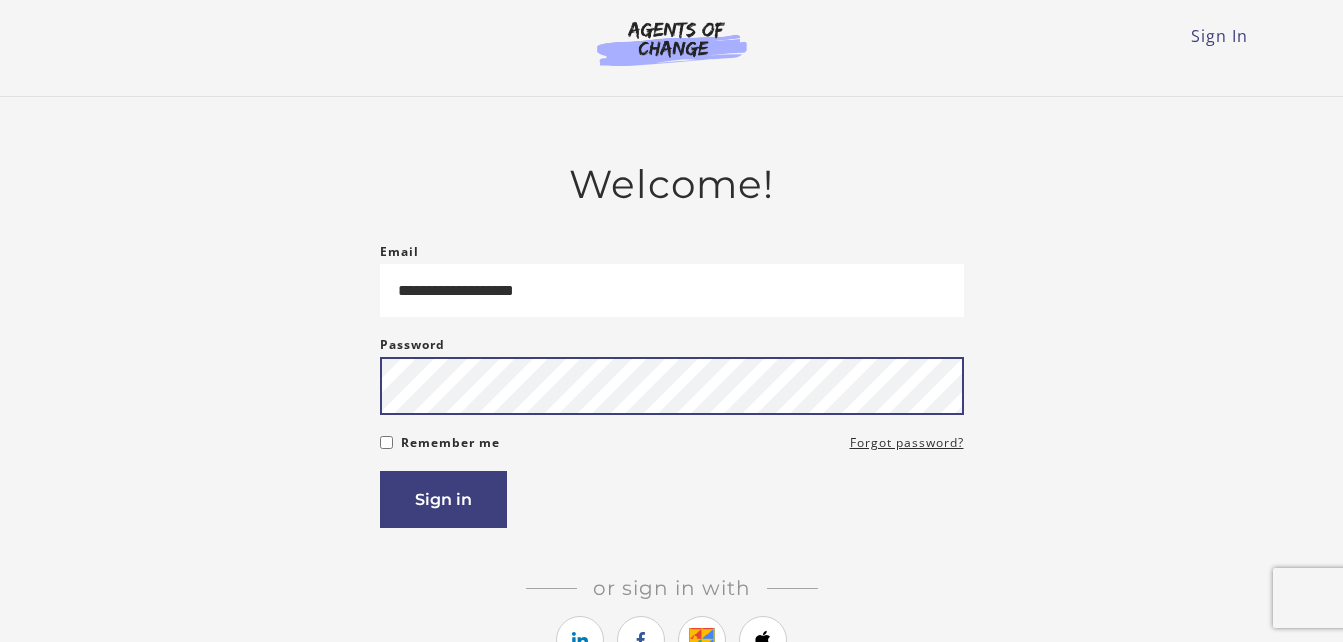click on "Sign in" at bounding box center (443, 499) 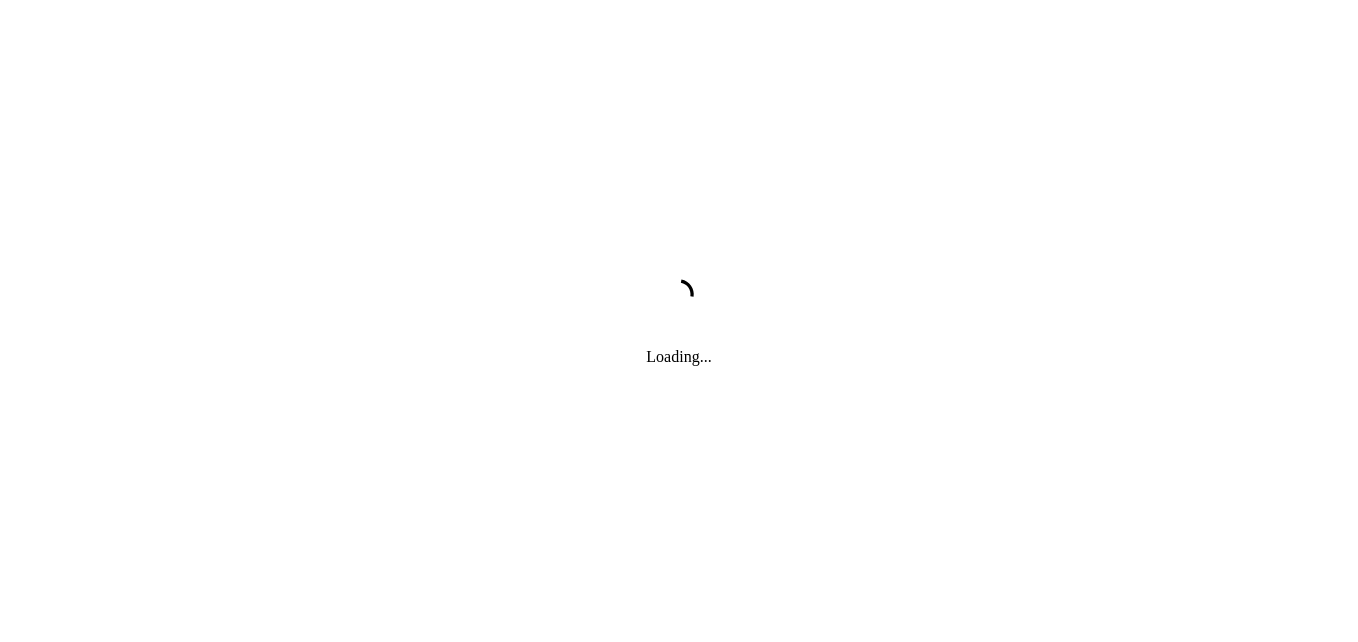 scroll, scrollTop: 0, scrollLeft: 0, axis: both 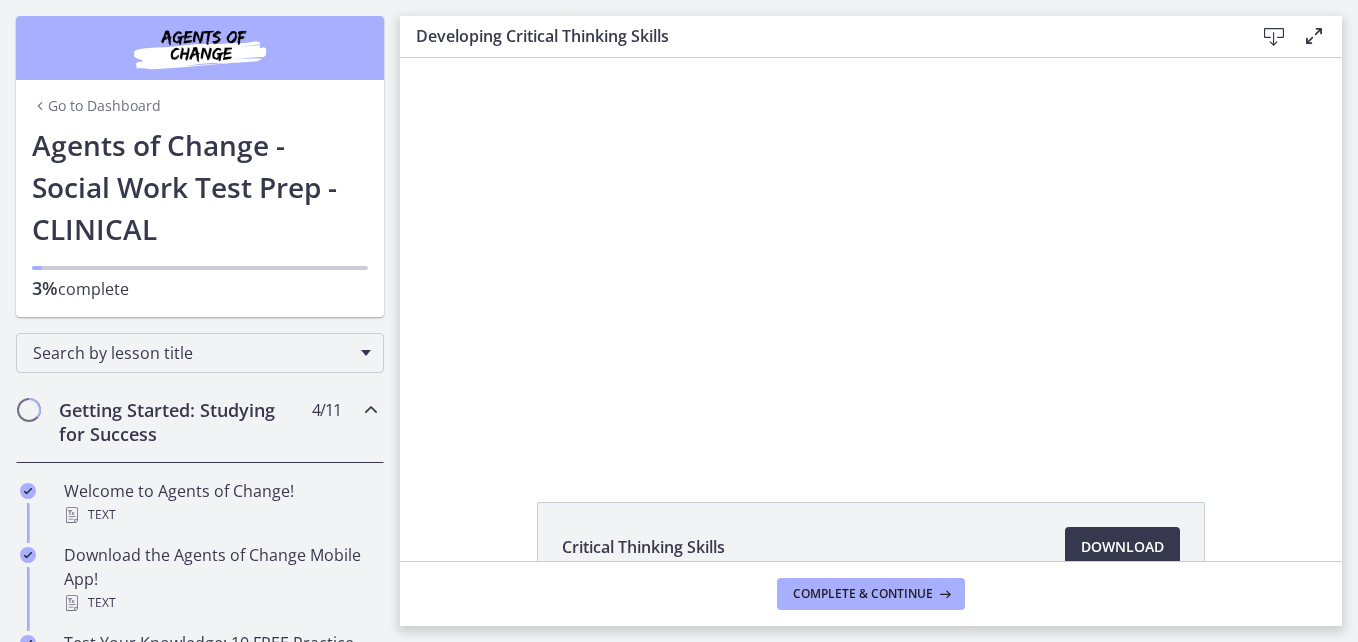 click on "The video is loading... Click for sound
@keyframes VOLUME_SMALL_WAVE_FLASH {
0% { opacity: 0; }
33% { opacity: 1; }
66% { opacity: 1; }
100% { opacity: 0; }
}
@keyframes VOLUME_LARGE_WAVE_FLASH {
0% { opacity: 0; }
33% { opacity: 1; }
66% { opacity: 1; }
100% { opacity: 0; }
}
.volume__small-wave {
animation: VOLUME_SMALL_WAVE_FLASH 2s infinite;
opacity: 0;
}
.volume__large-wave {
animation: VOLUME_LARGE_WAVE_FLASH 2s infinite .3s;
opacity: 0;
}
0:11" at bounding box center (871, 257) 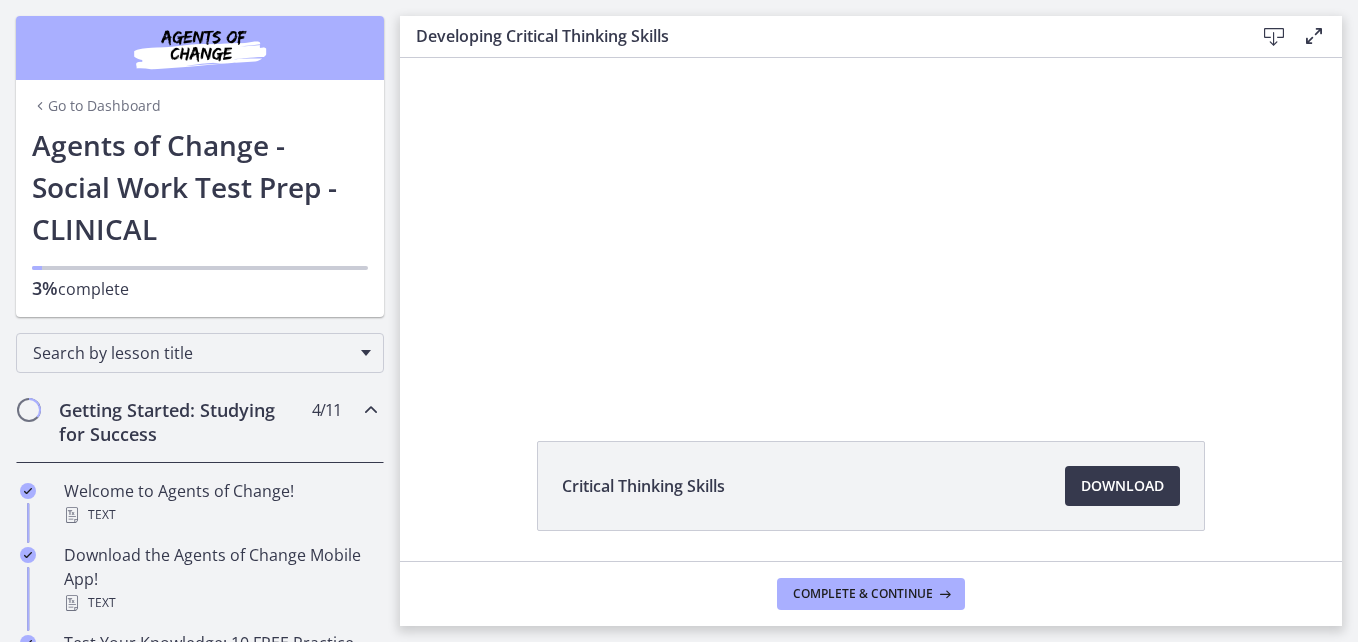 scroll, scrollTop: 127, scrollLeft: 0, axis: vertical 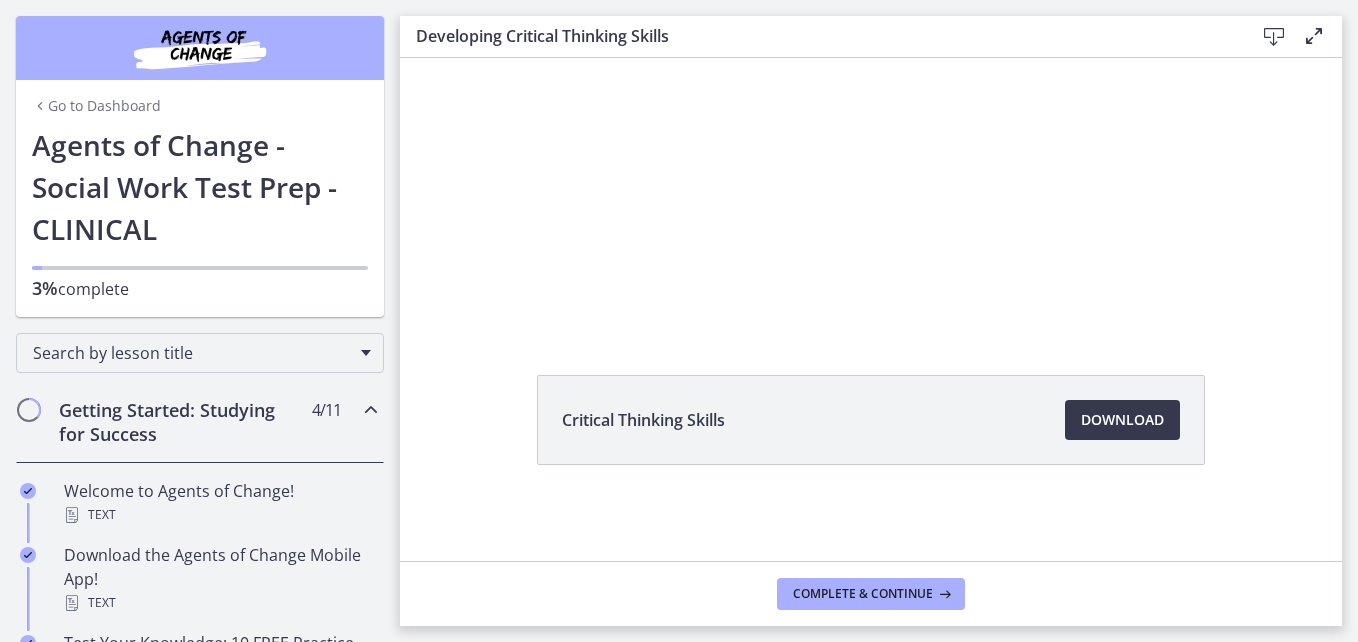 click at bounding box center [371, 410] 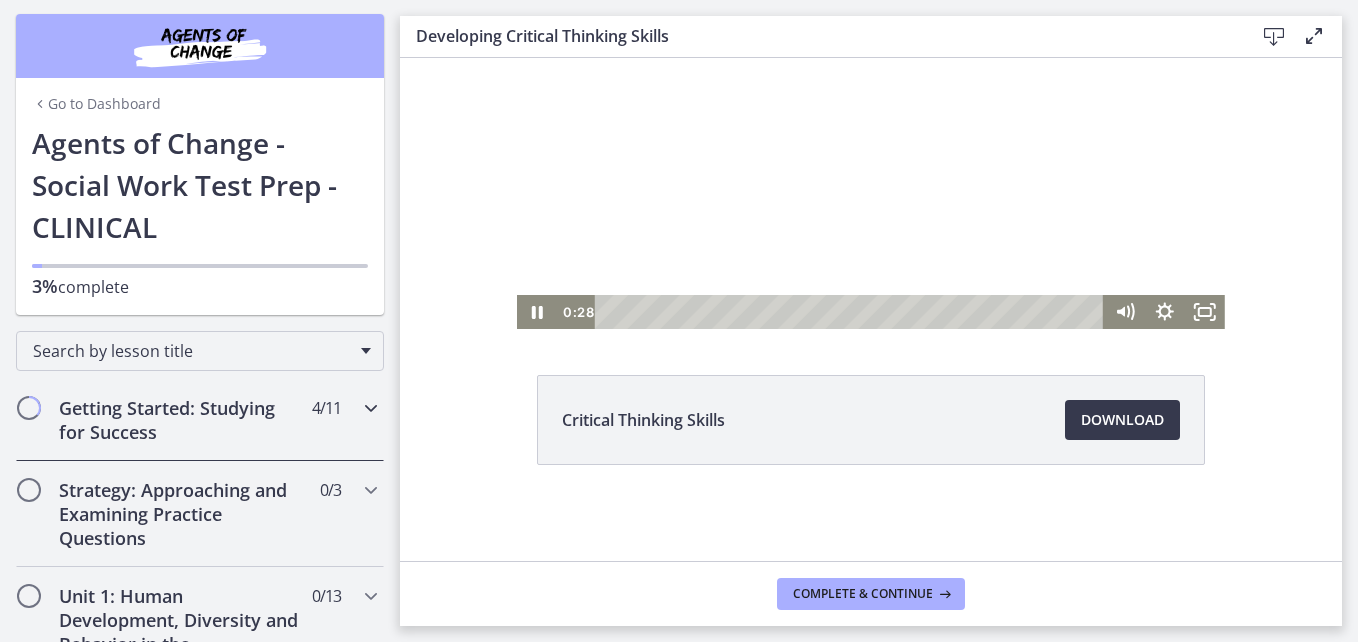 scroll, scrollTop: 0, scrollLeft: 0, axis: both 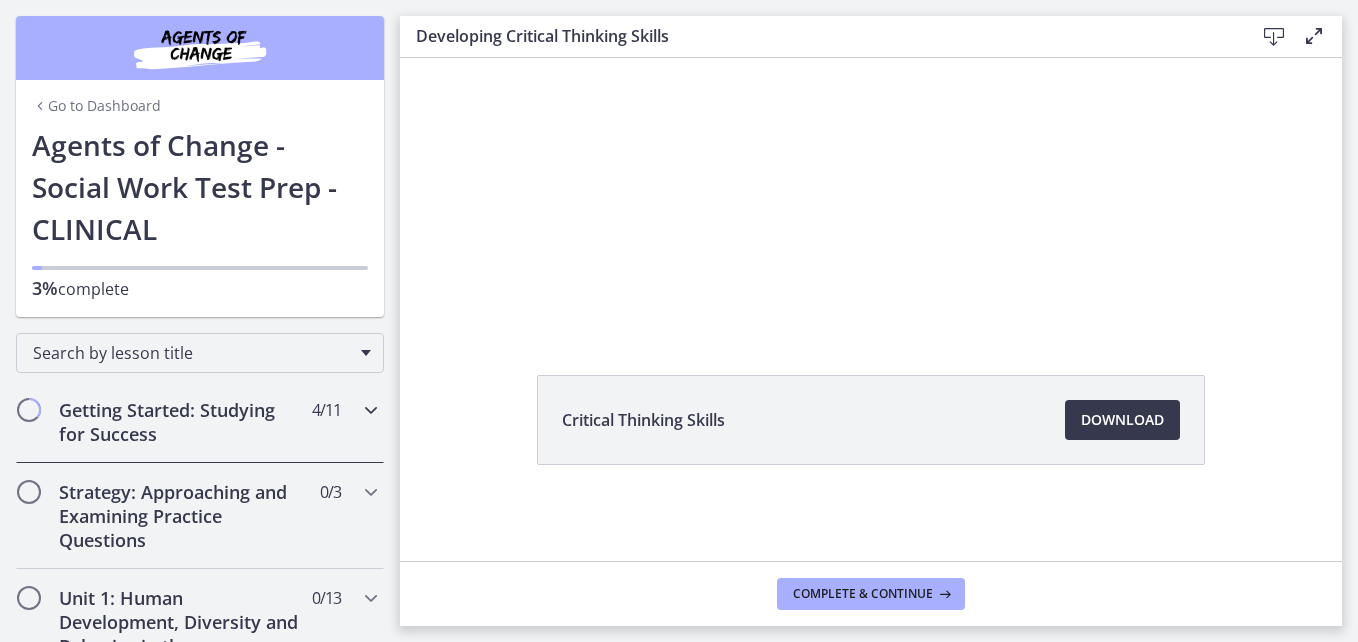 click on "Getting Started: Studying for Success" at bounding box center (181, 422) 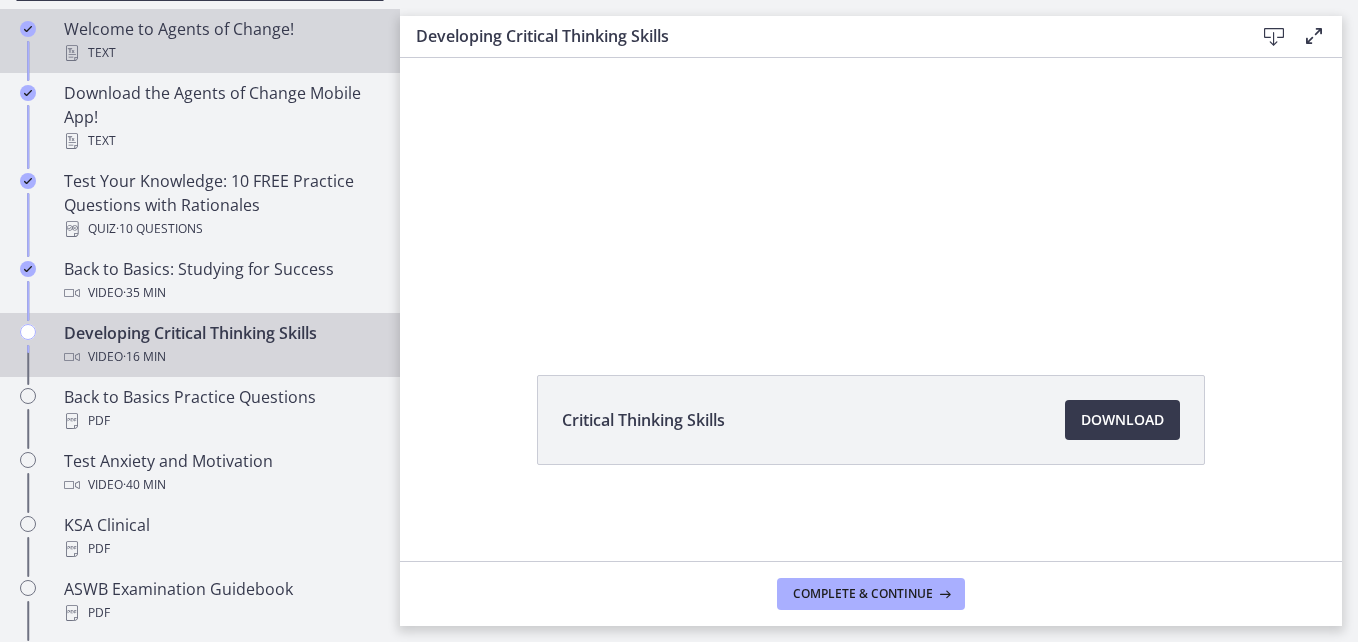 scroll, scrollTop: 467, scrollLeft: 0, axis: vertical 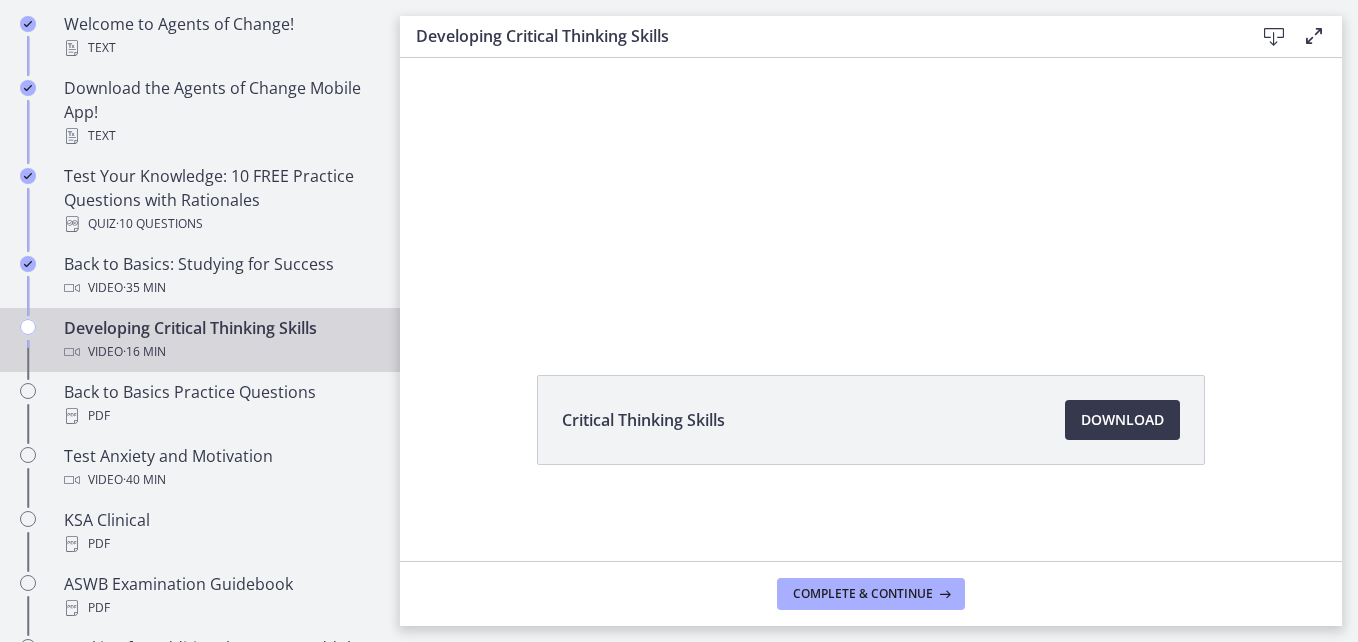 click on "Video
·  16 min" at bounding box center [220, 352] 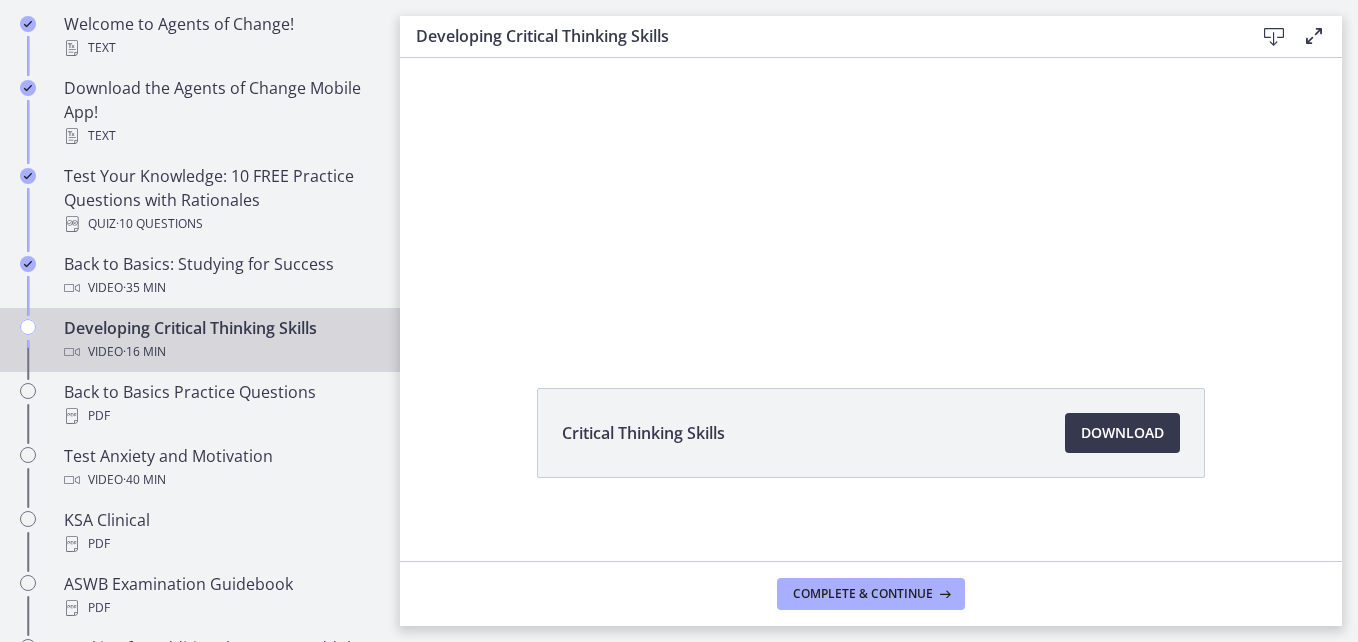 scroll, scrollTop: 127, scrollLeft: 0, axis: vertical 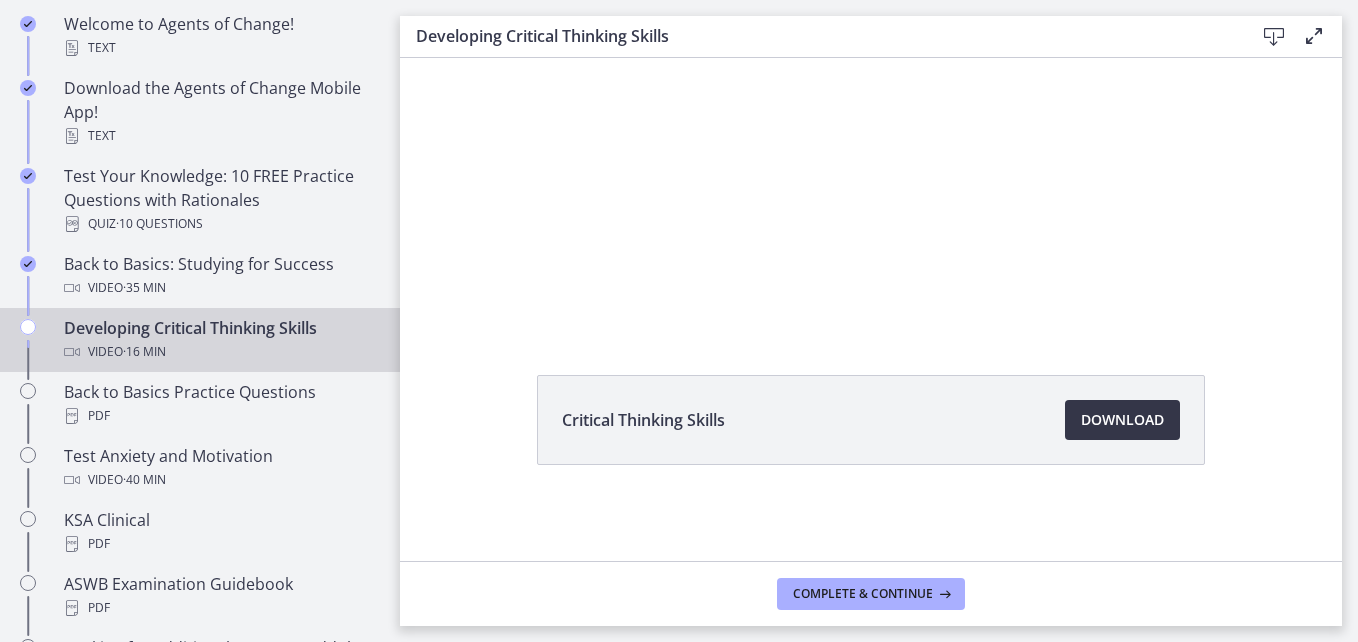 click on "Download
Opens in a new window" at bounding box center [1122, 420] 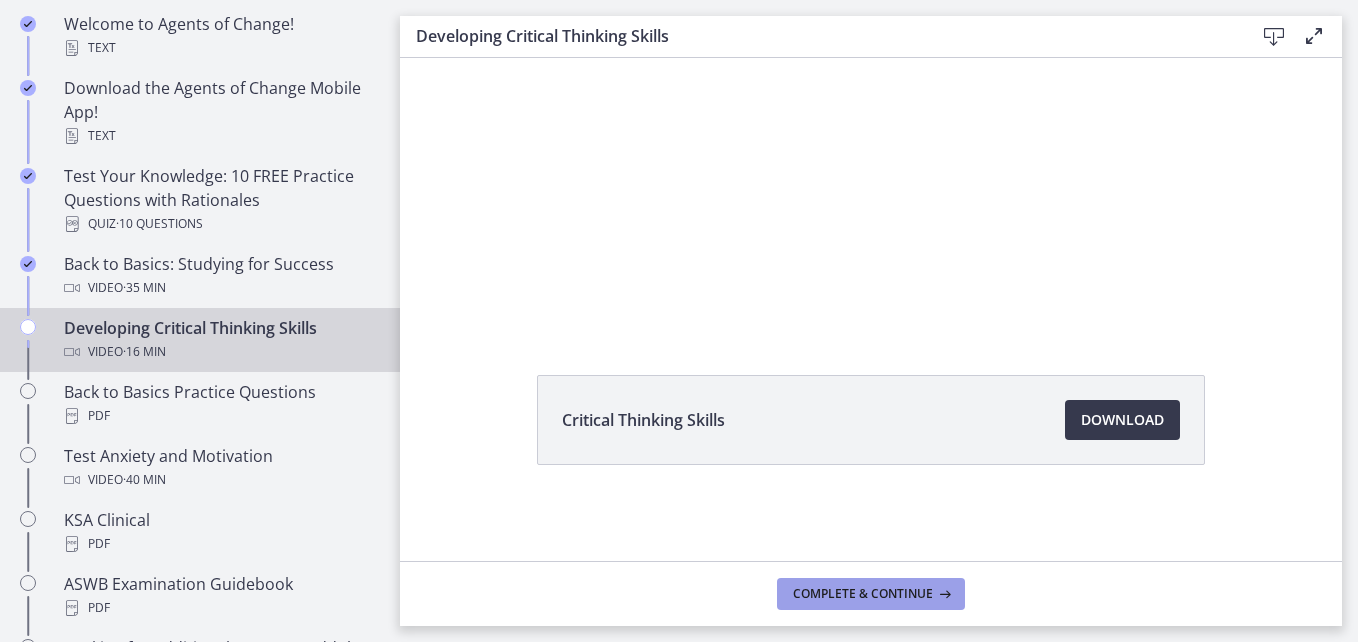 click on "Complete & continue" at bounding box center (863, 594) 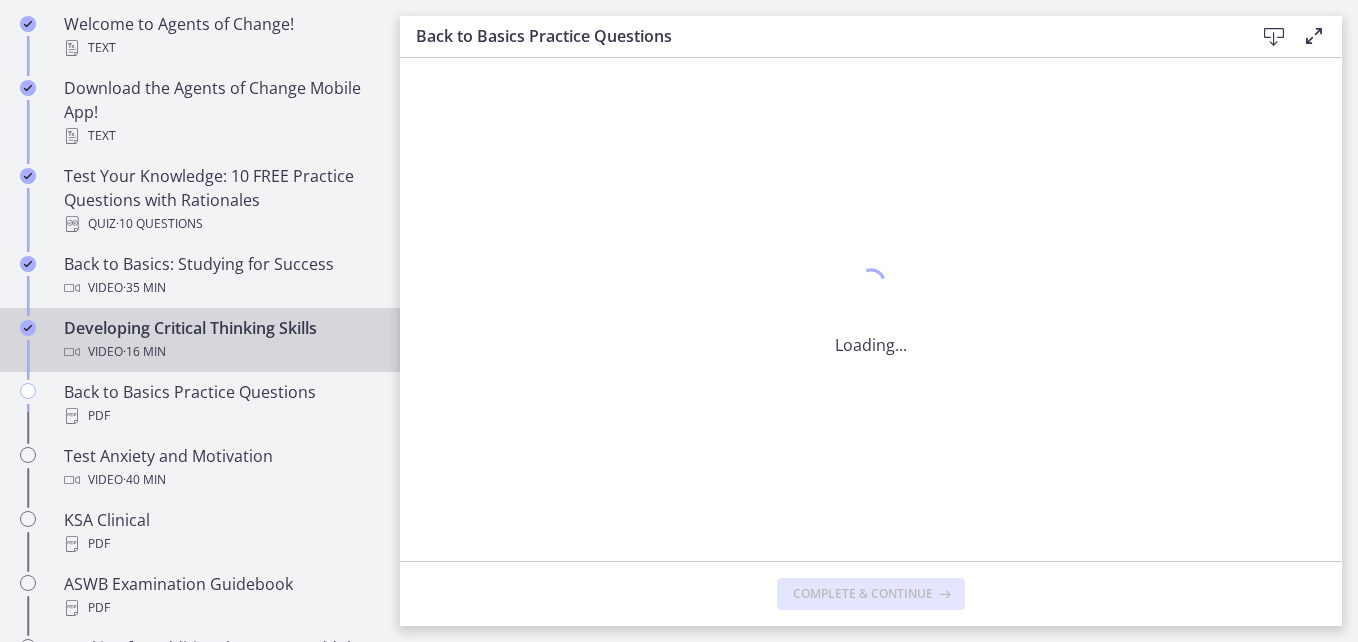 scroll, scrollTop: 0, scrollLeft: 0, axis: both 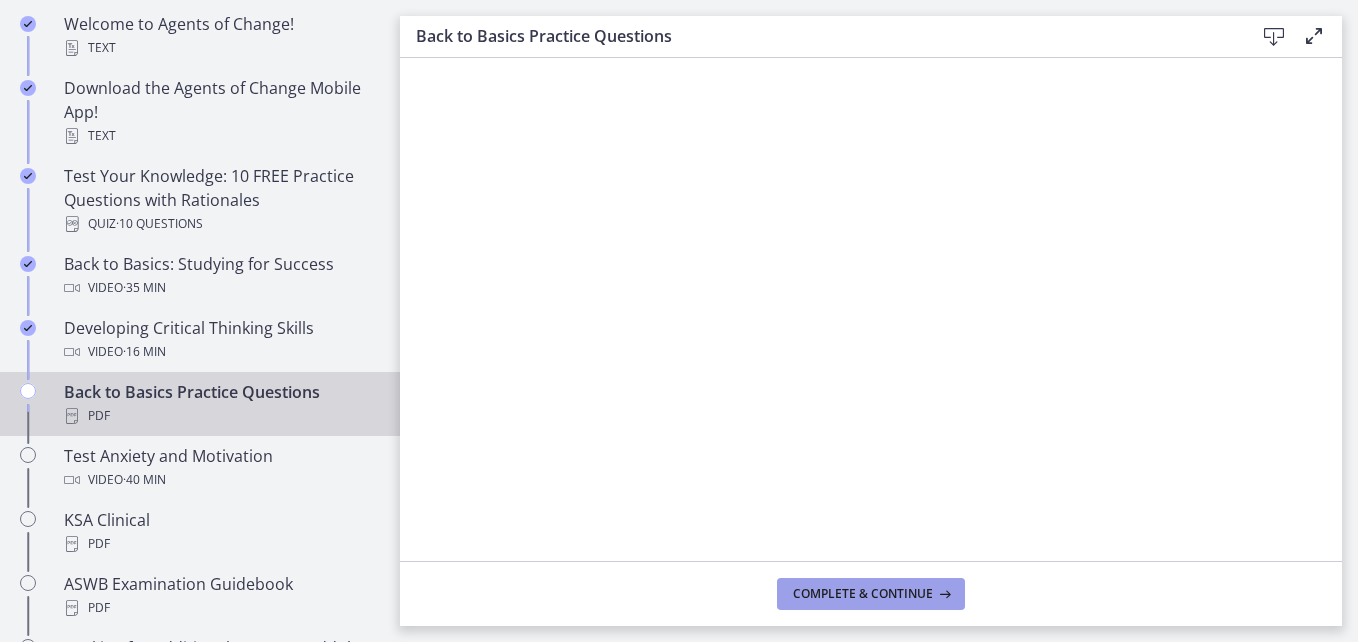 click on "Complete & continue" at bounding box center [871, 594] 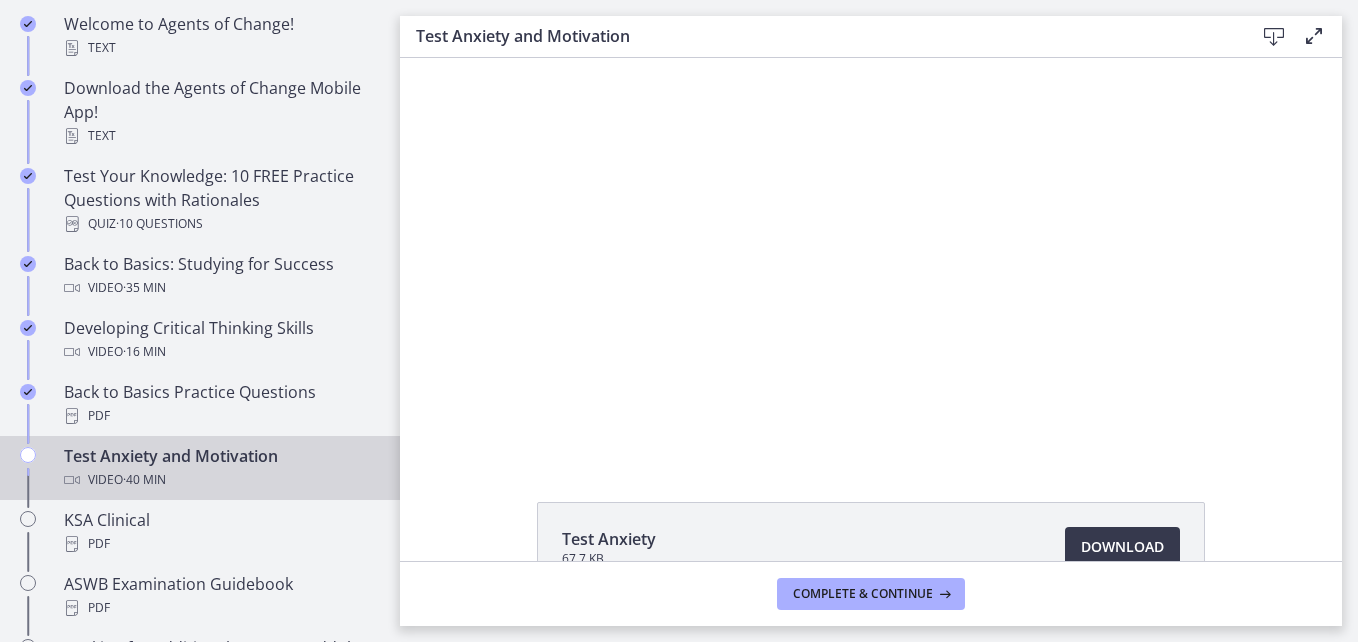 scroll, scrollTop: 0, scrollLeft: 0, axis: both 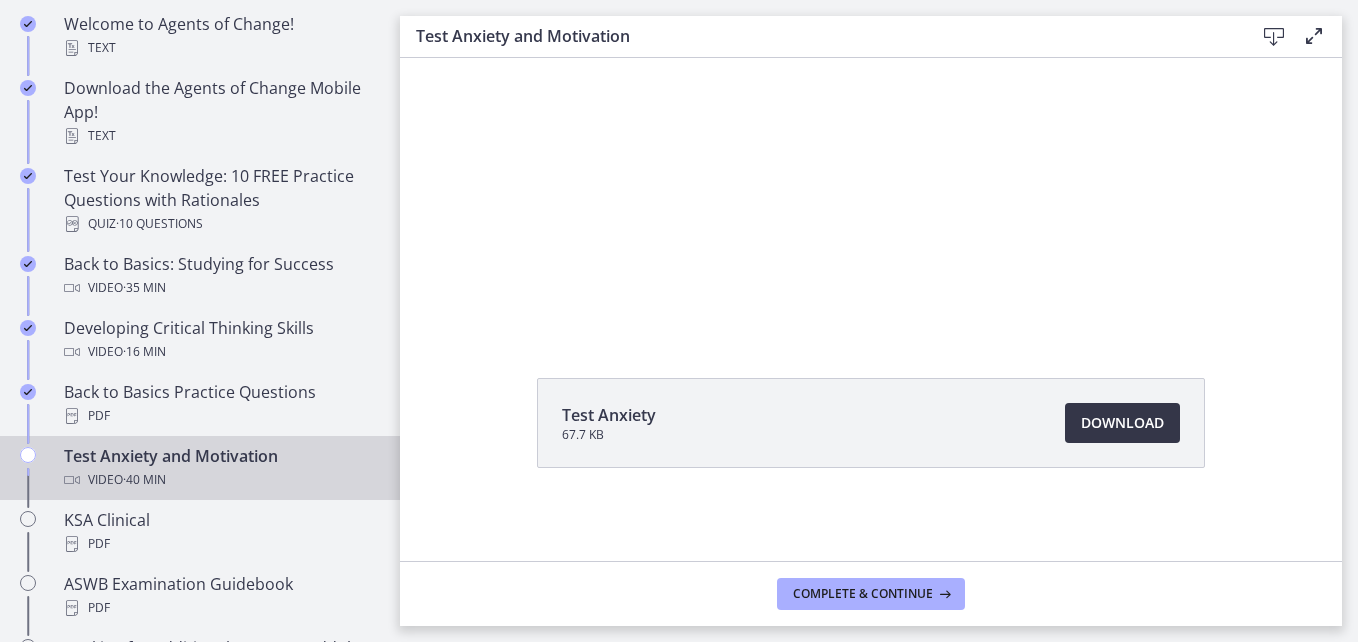 click on "Download
Opens in a new window" at bounding box center (1122, 423) 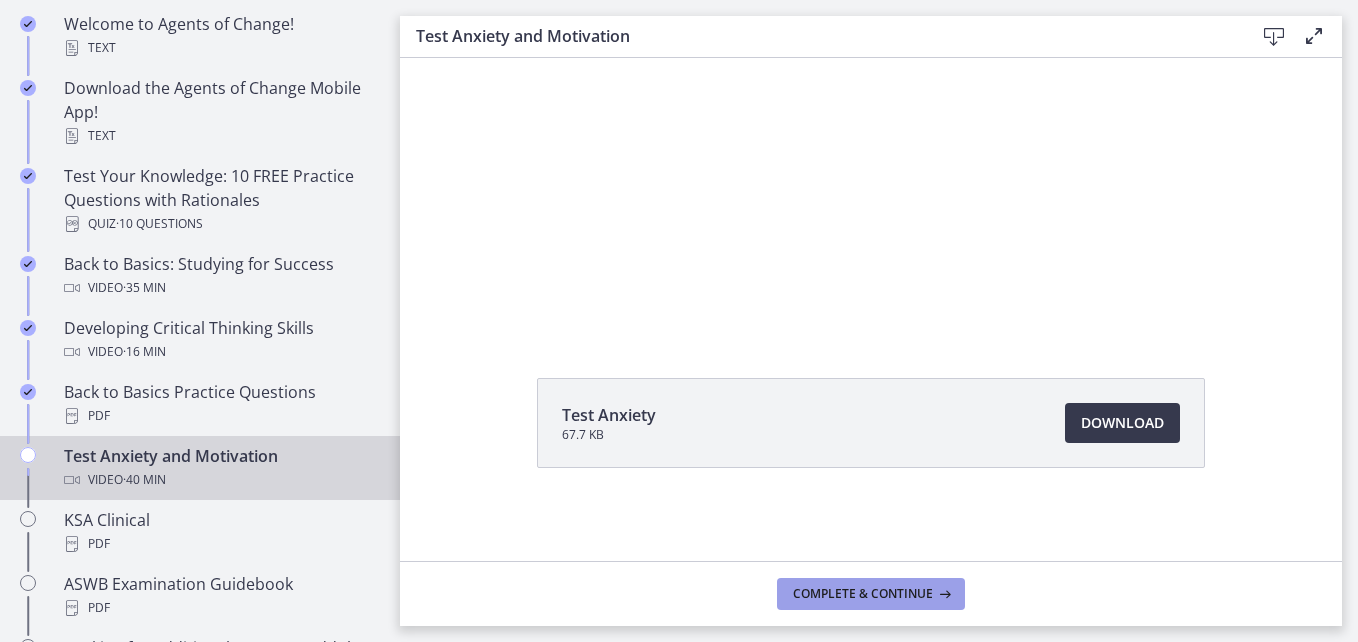 click on "Complete & continue" at bounding box center [871, 594] 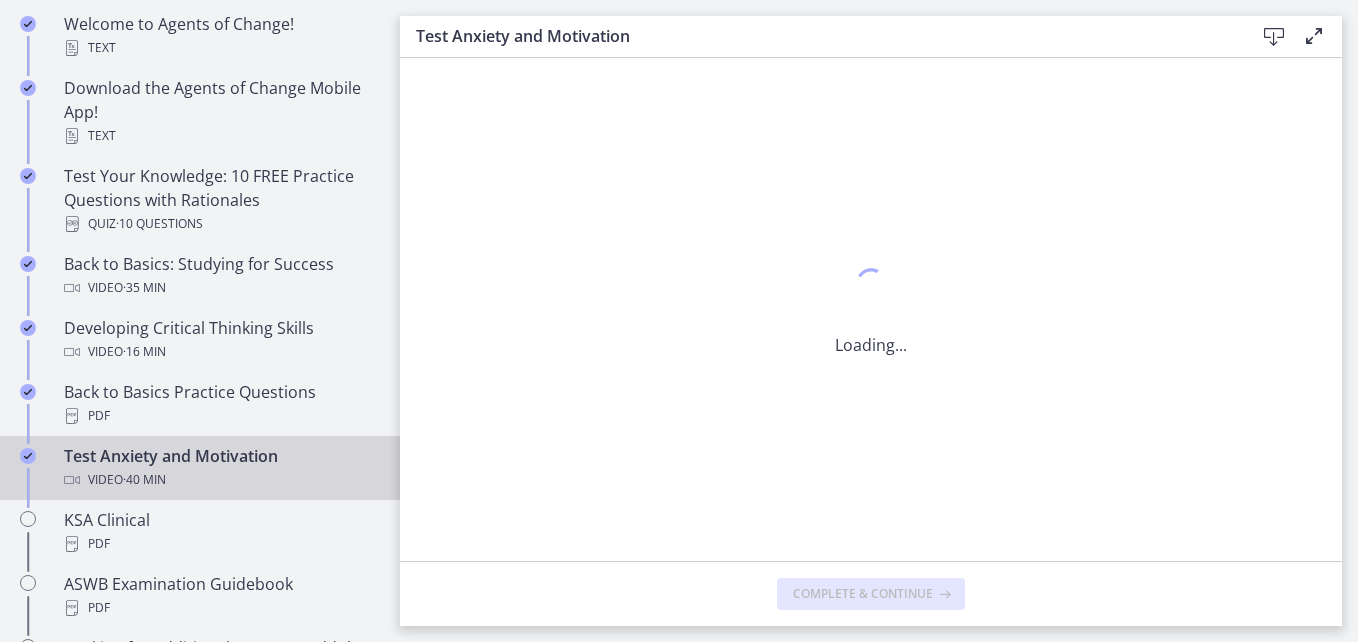 scroll, scrollTop: 0, scrollLeft: 0, axis: both 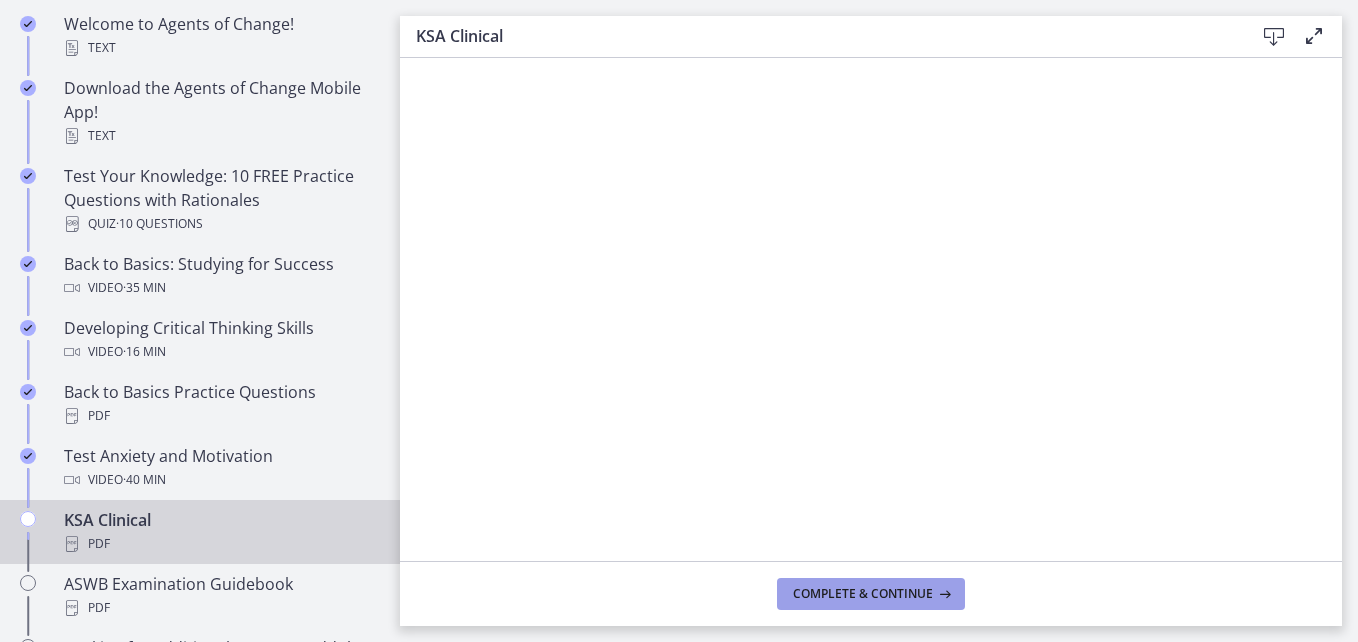 click on "Complete & continue" at bounding box center [863, 594] 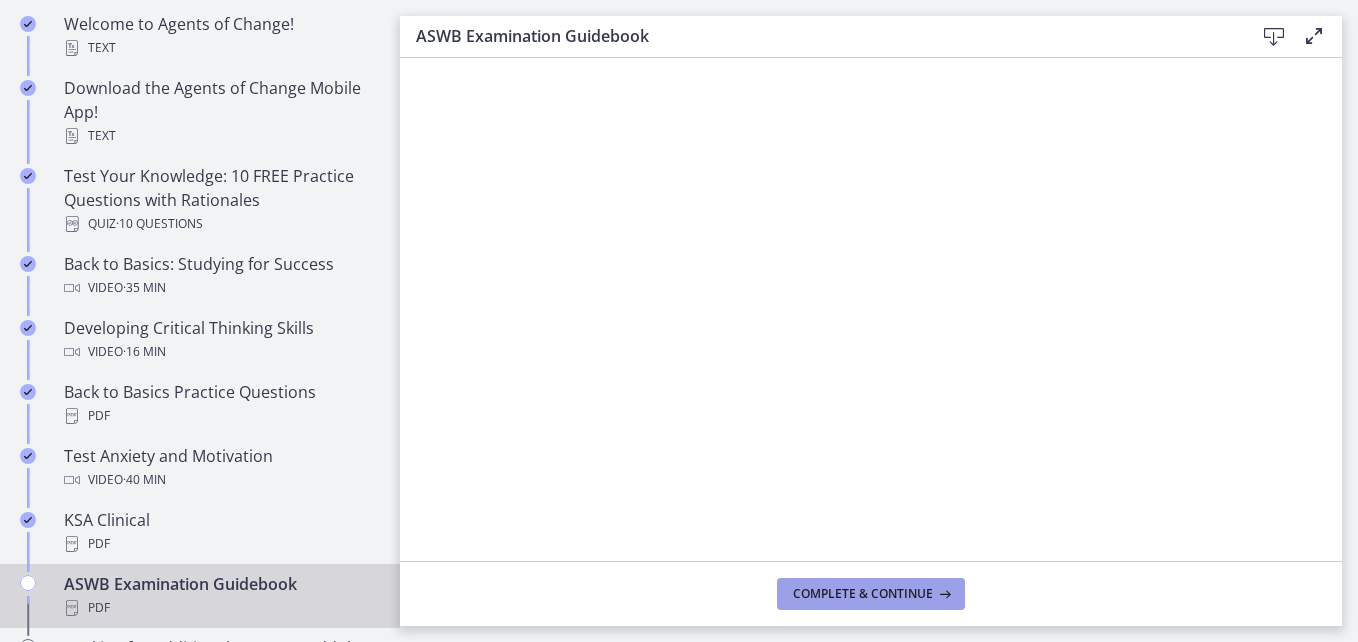 click on "Complete & continue" at bounding box center [863, 594] 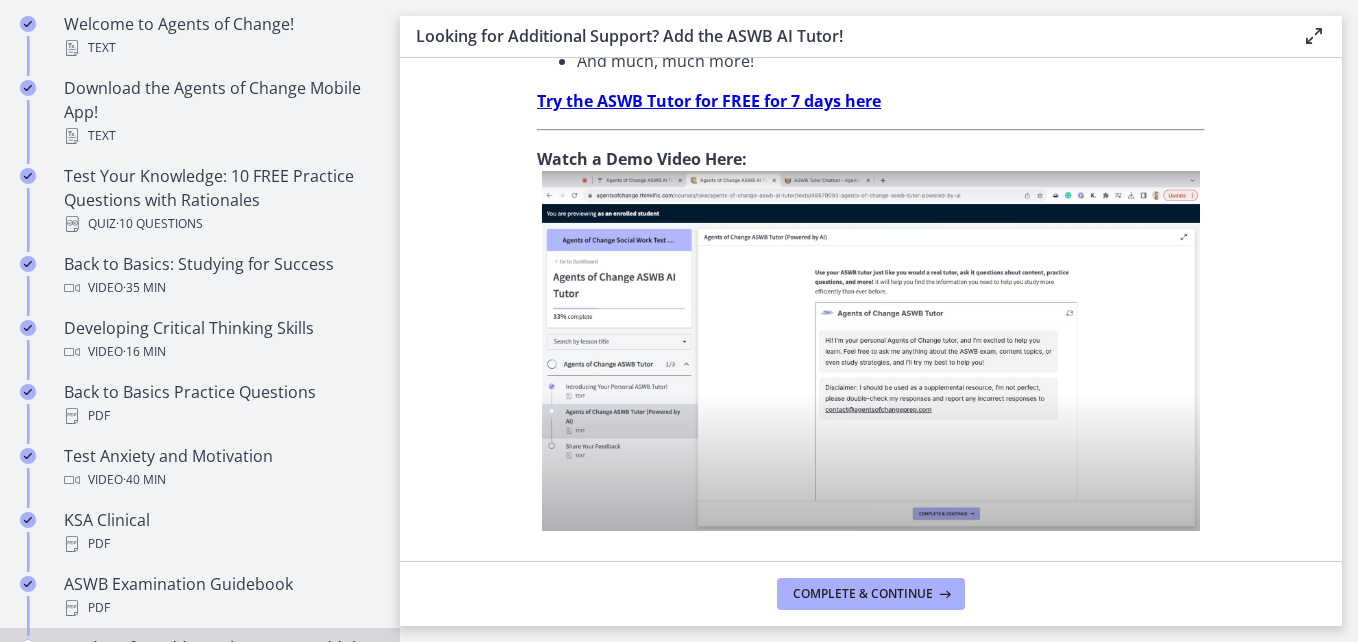 scroll, scrollTop: 848, scrollLeft: 0, axis: vertical 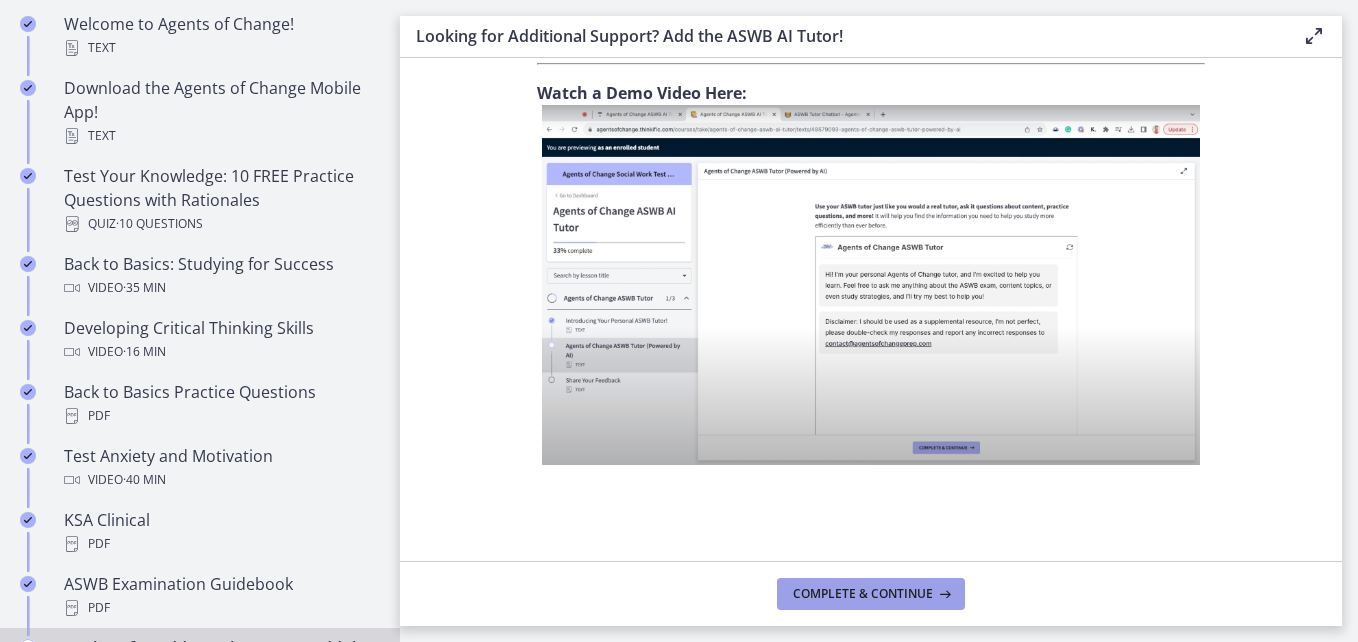 click on "Complete & continue" at bounding box center (863, 594) 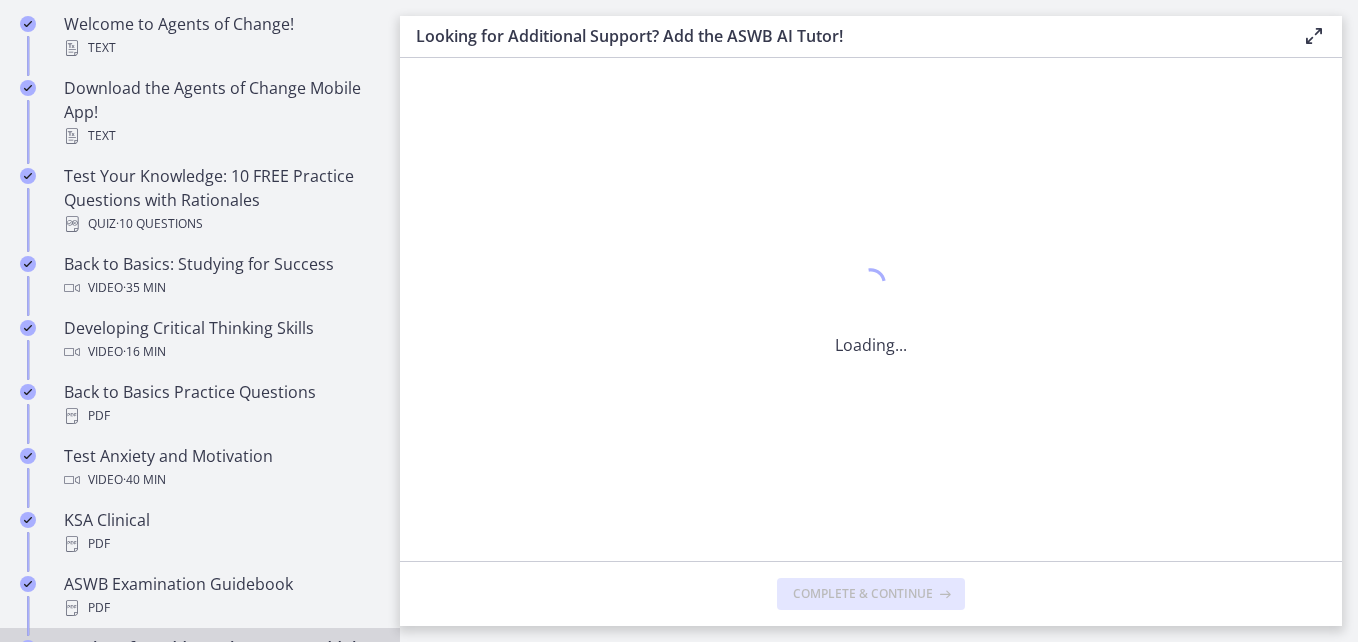 scroll, scrollTop: 0, scrollLeft: 0, axis: both 